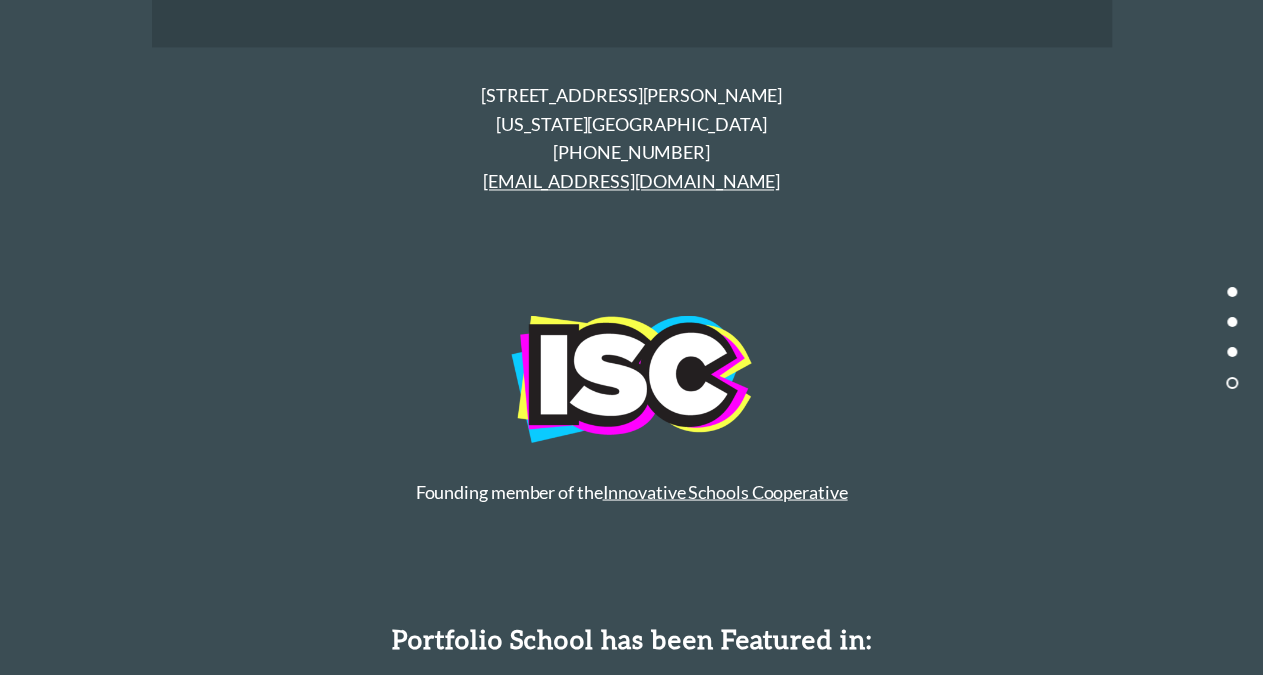 scroll, scrollTop: 9404, scrollLeft: 0, axis: vertical 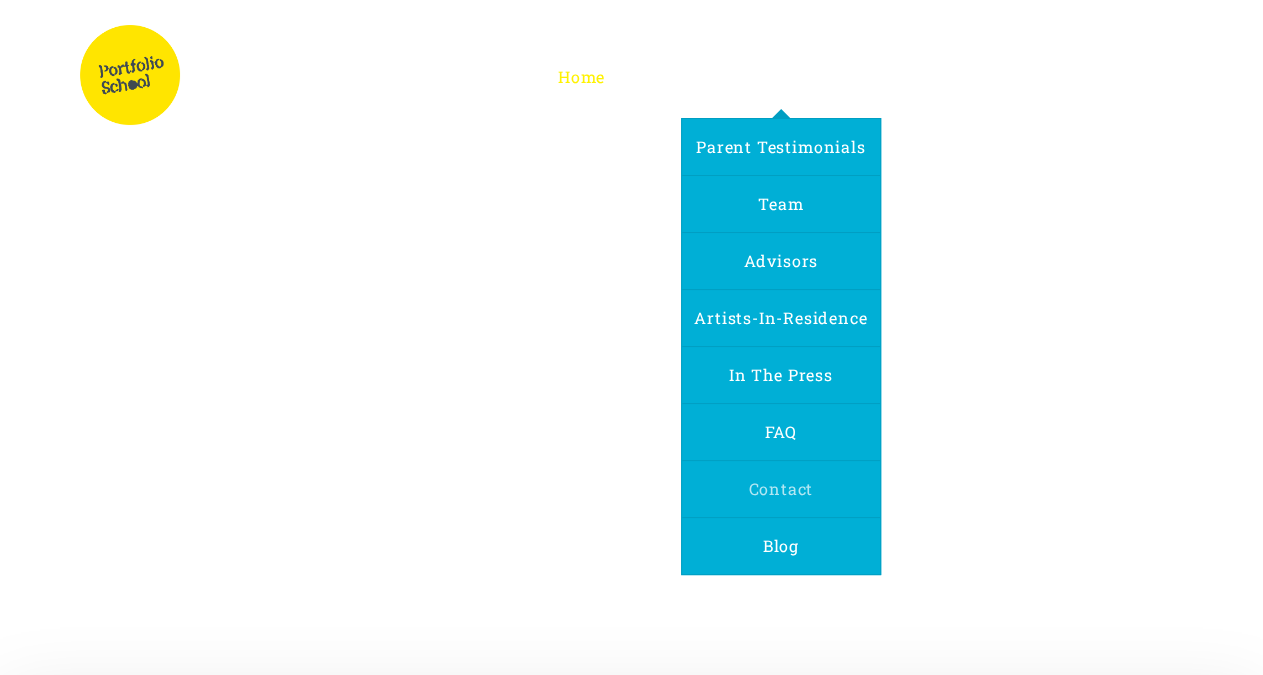 click on "Contact" at bounding box center [780, 488] 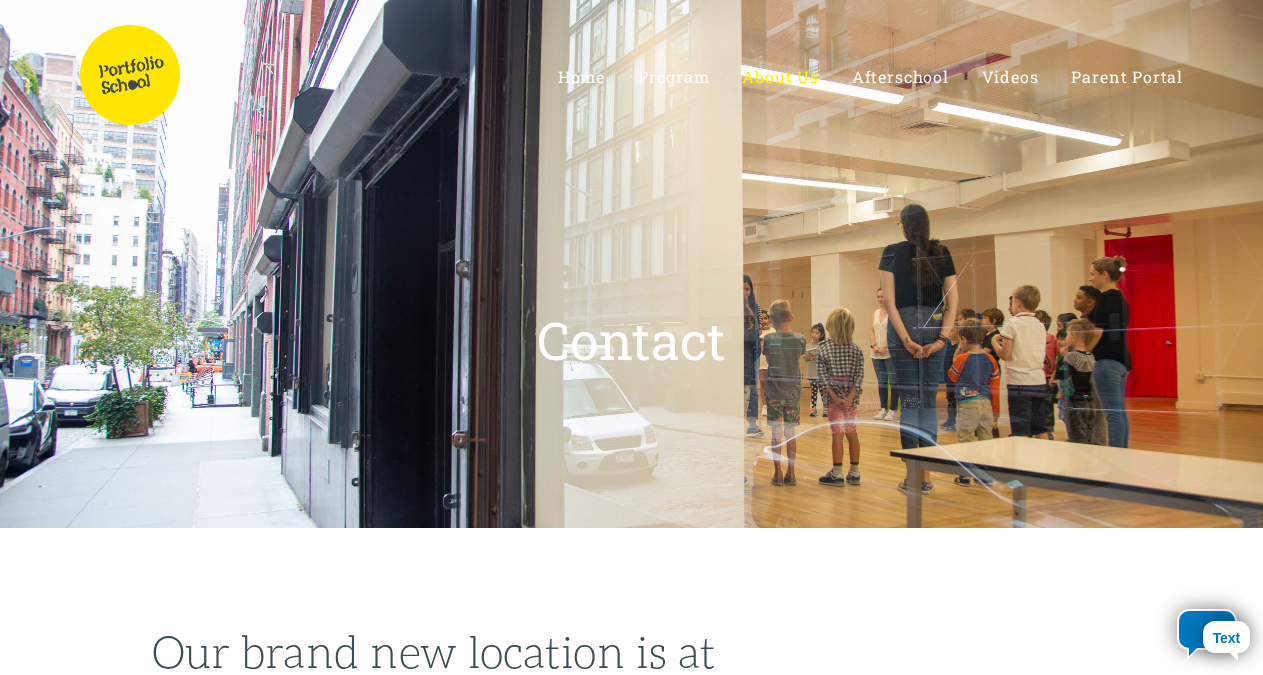 select on "US" 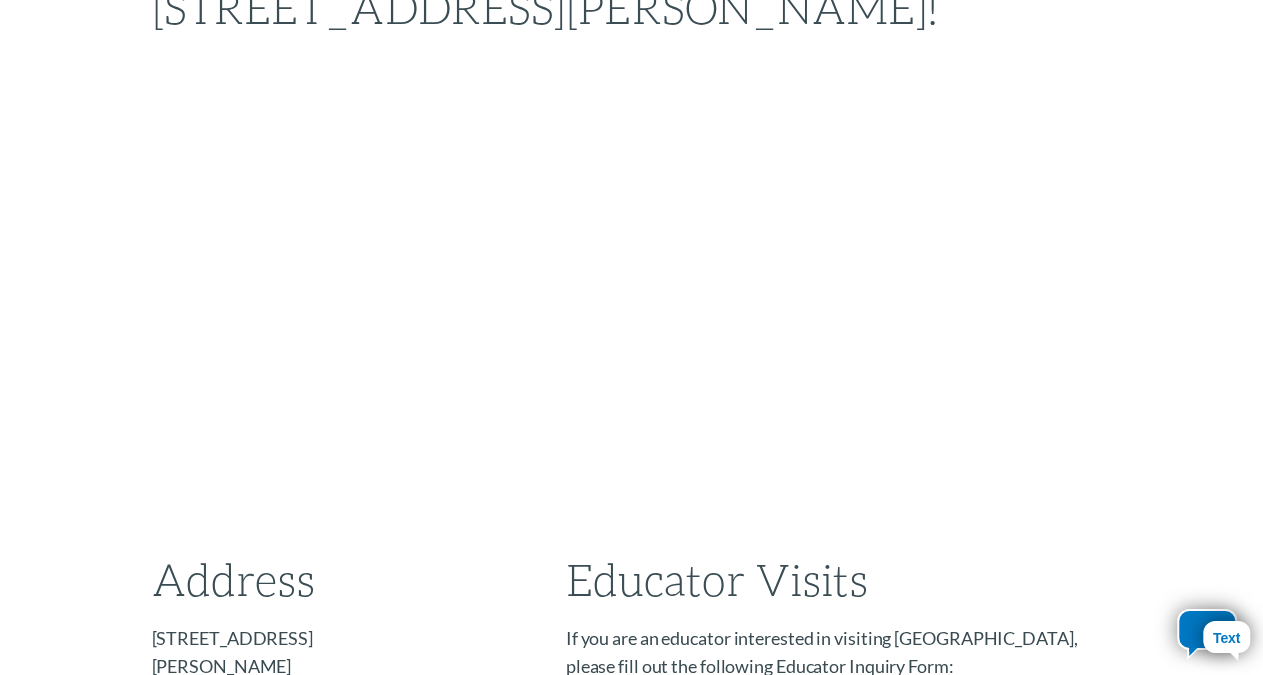 scroll, scrollTop: 687, scrollLeft: 0, axis: vertical 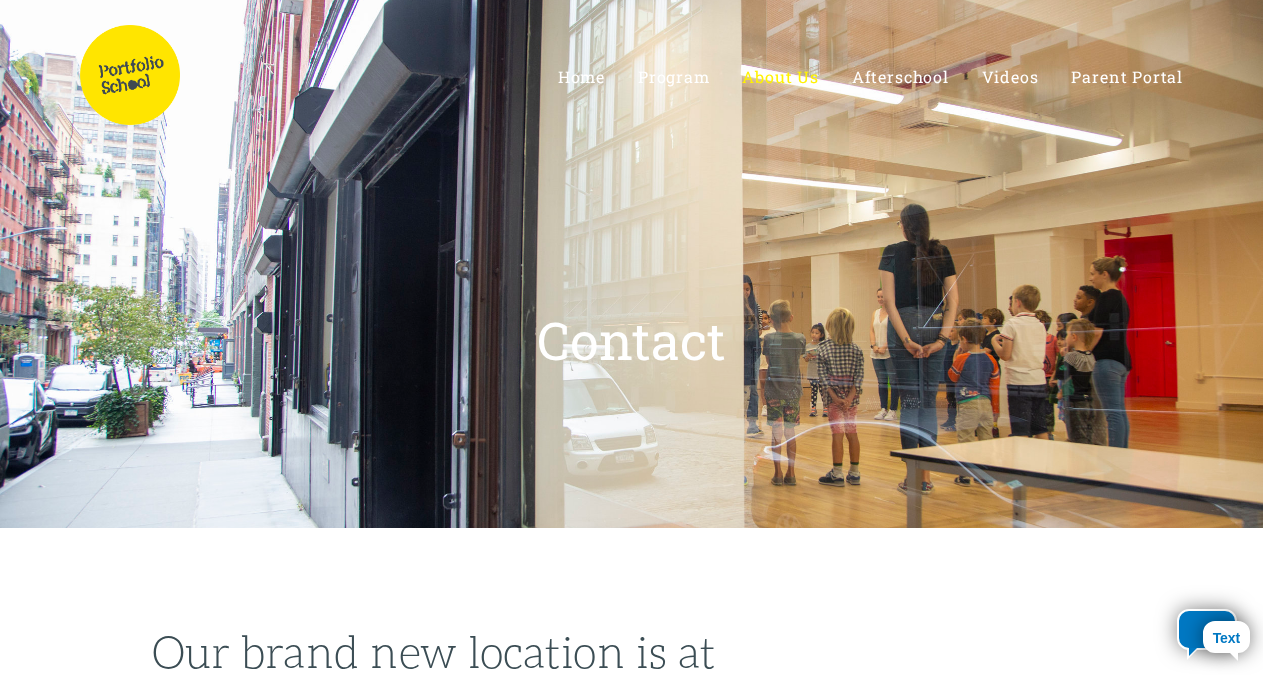 select on "US" 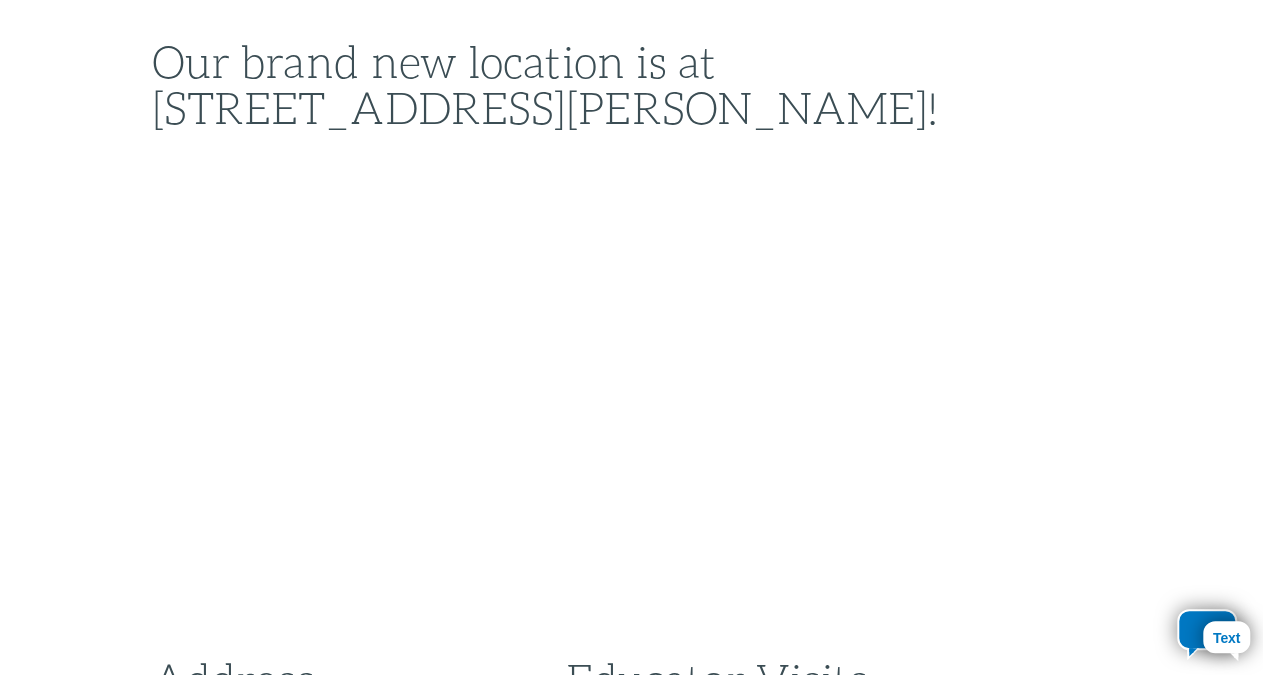 scroll, scrollTop: 639, scrollLeft: 0, axis: vertical 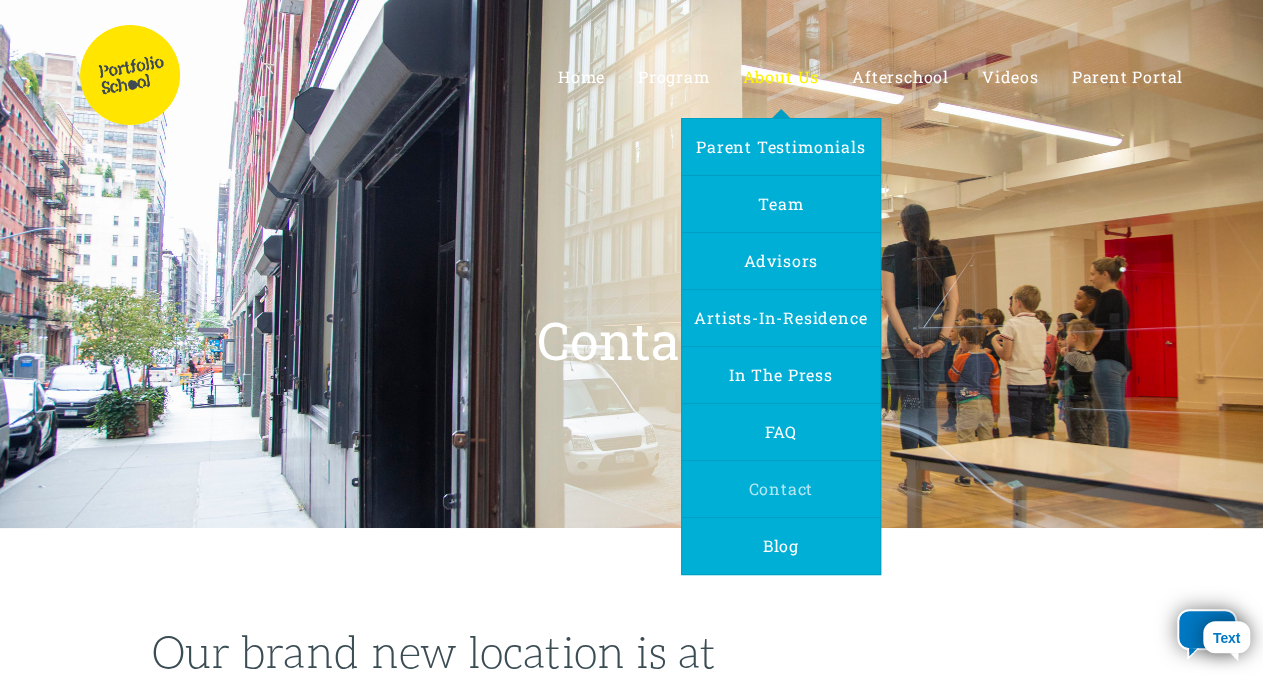 click on "Contact" at bounding box center (780, 488) 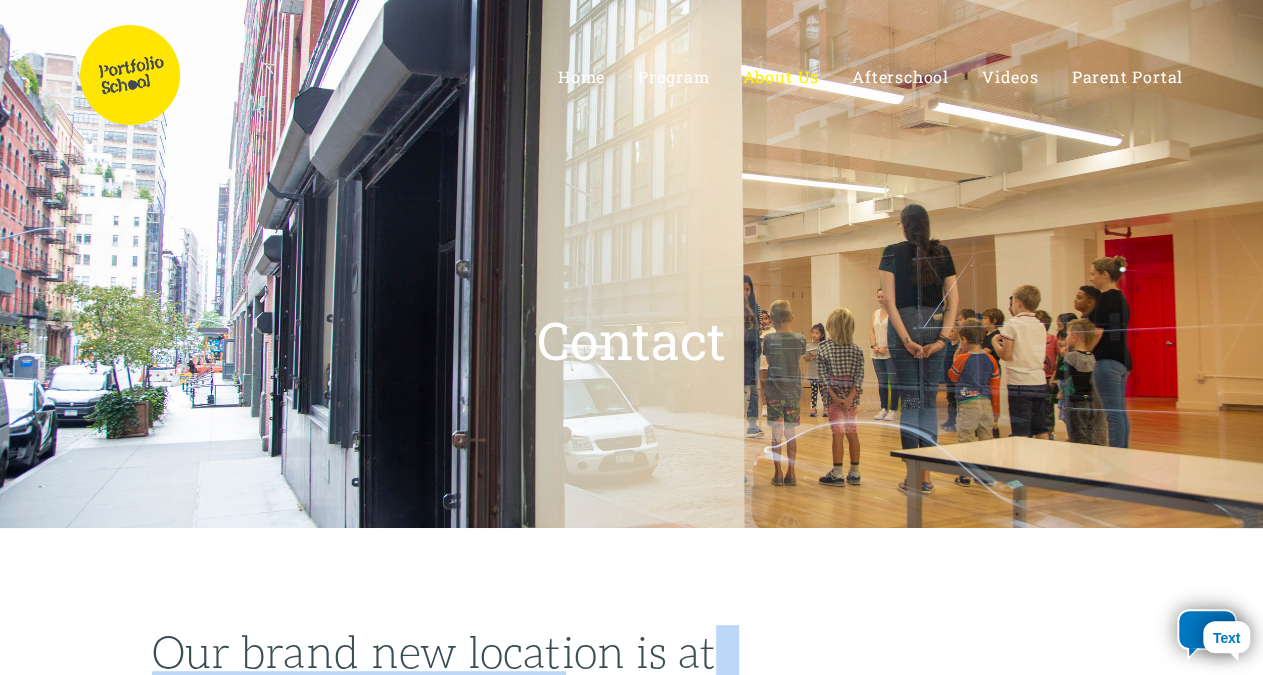 drag, startPoint x: 717, startPoint y: 651, endPoint x: 1071, endPoint y: 663, distance: 354.20334 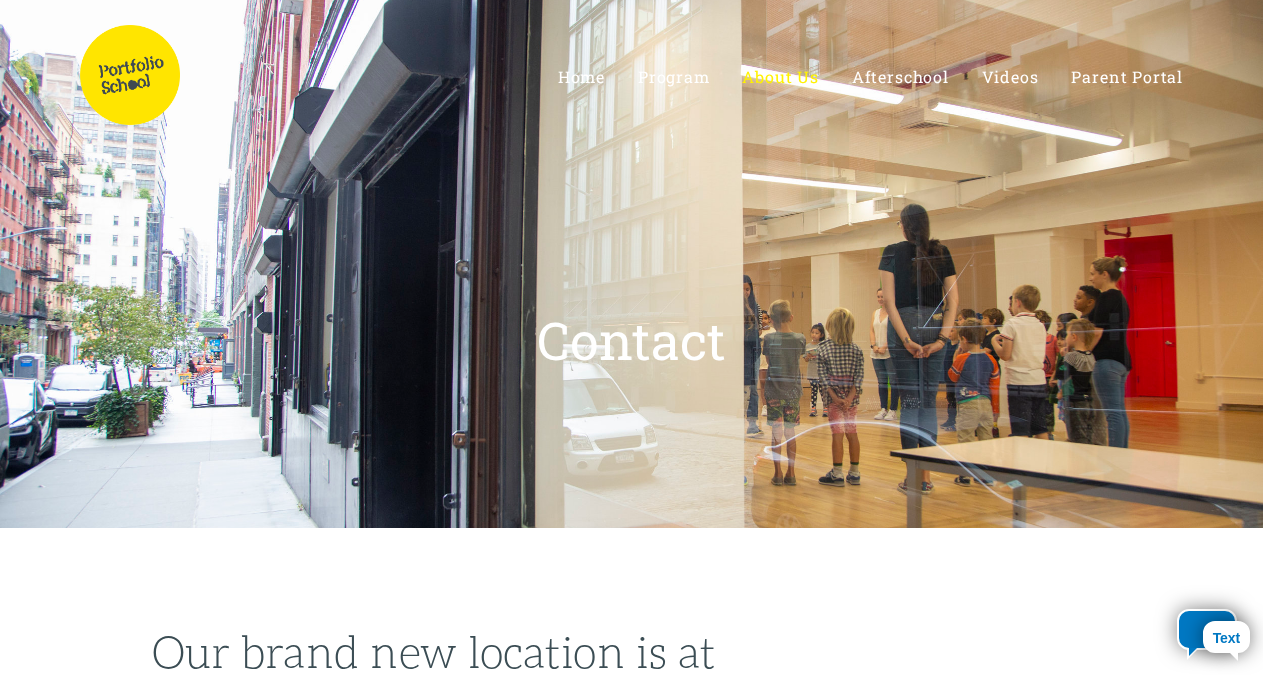 select on "US" 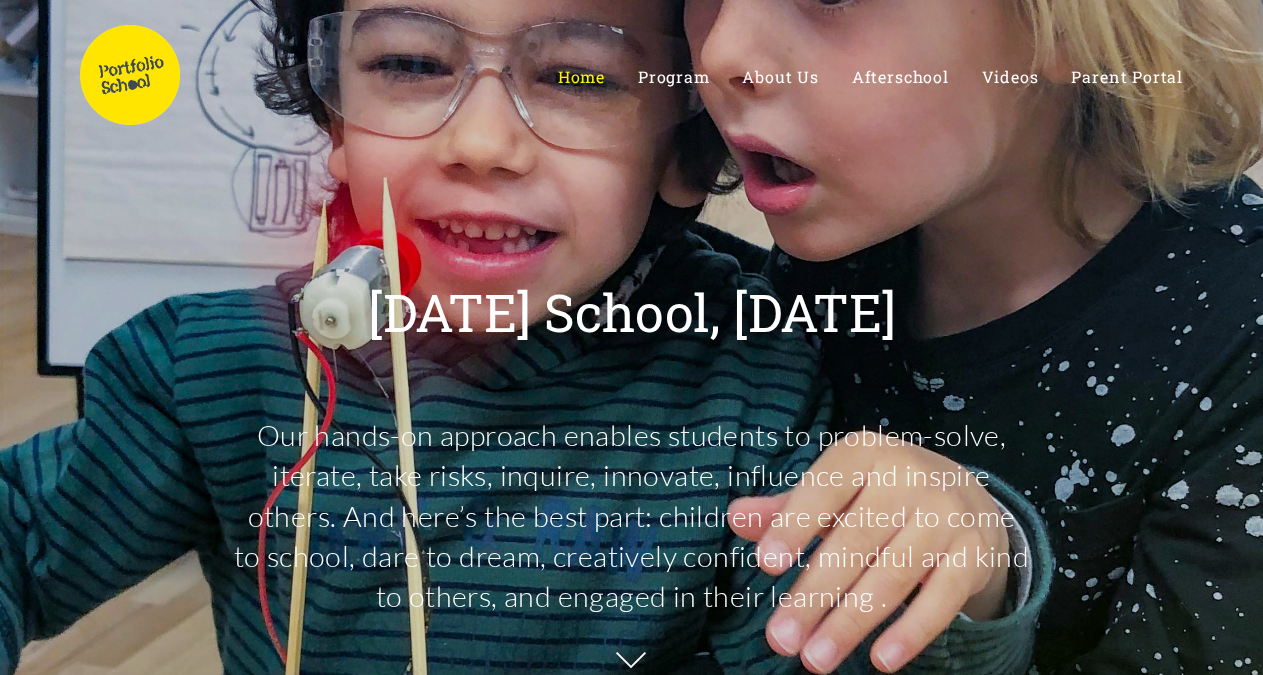 scroll, scrollTop: 0, scrollLeft: 0, axis: both 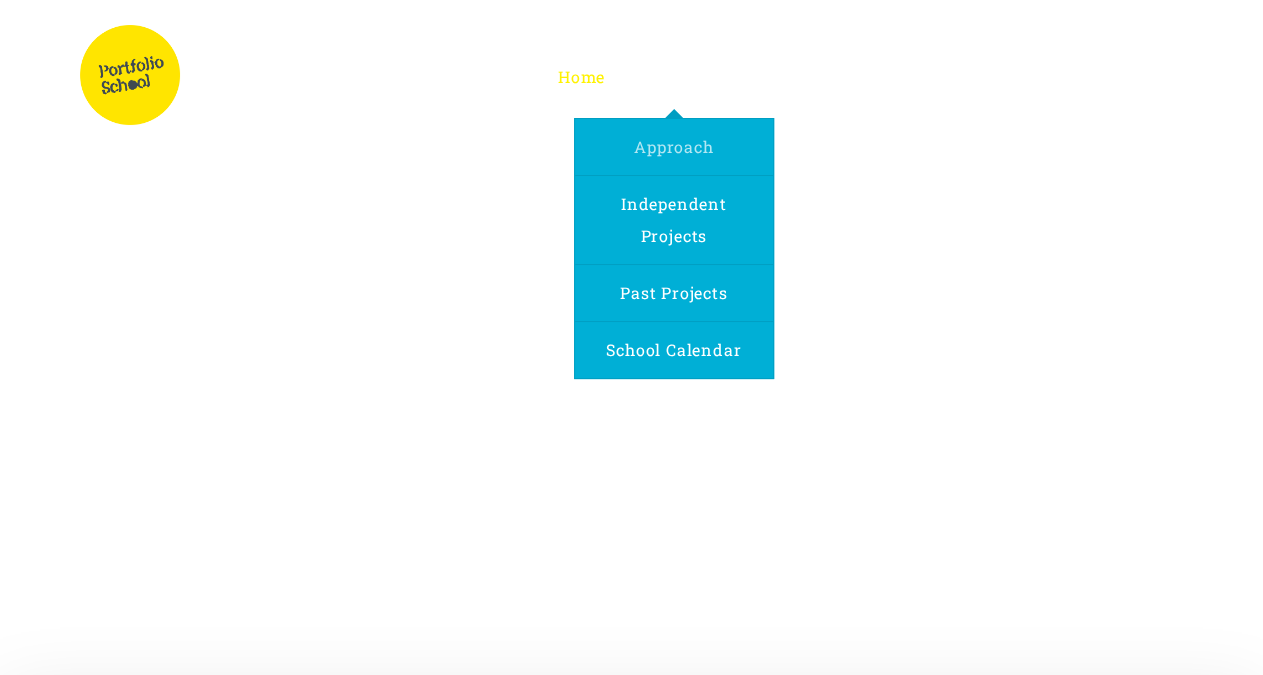 click on "Approach" at bounding box center (673, 146) 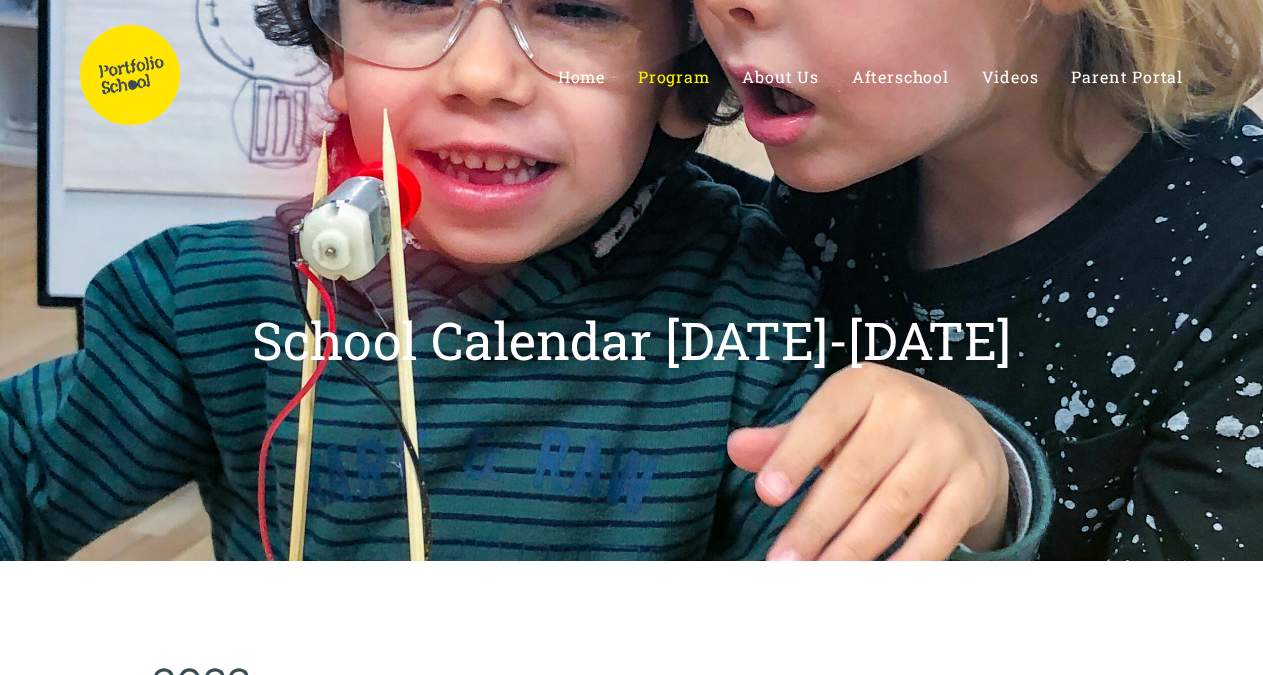 scroll, scrollTop: 0, scrollLeft: 0, axis: both 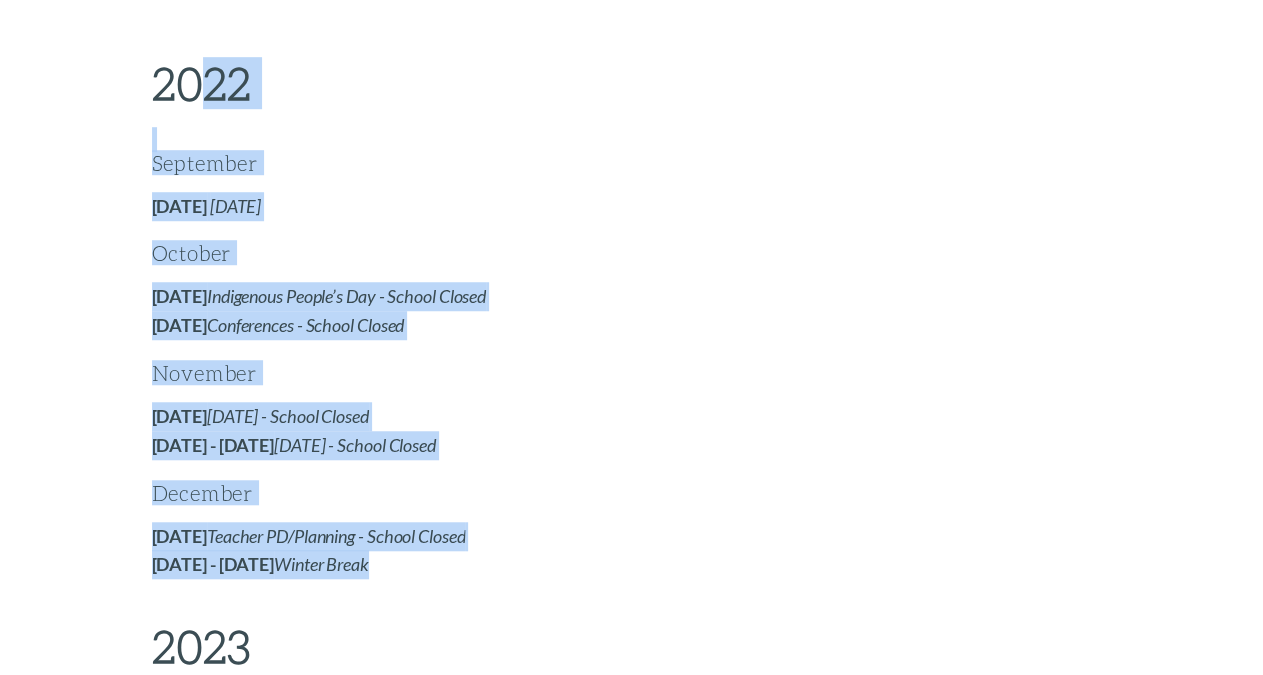 drag, startPoint x: 605, startPoint y: 532, endPoint x: 435, endPoint y: 143, distance: 424.52444 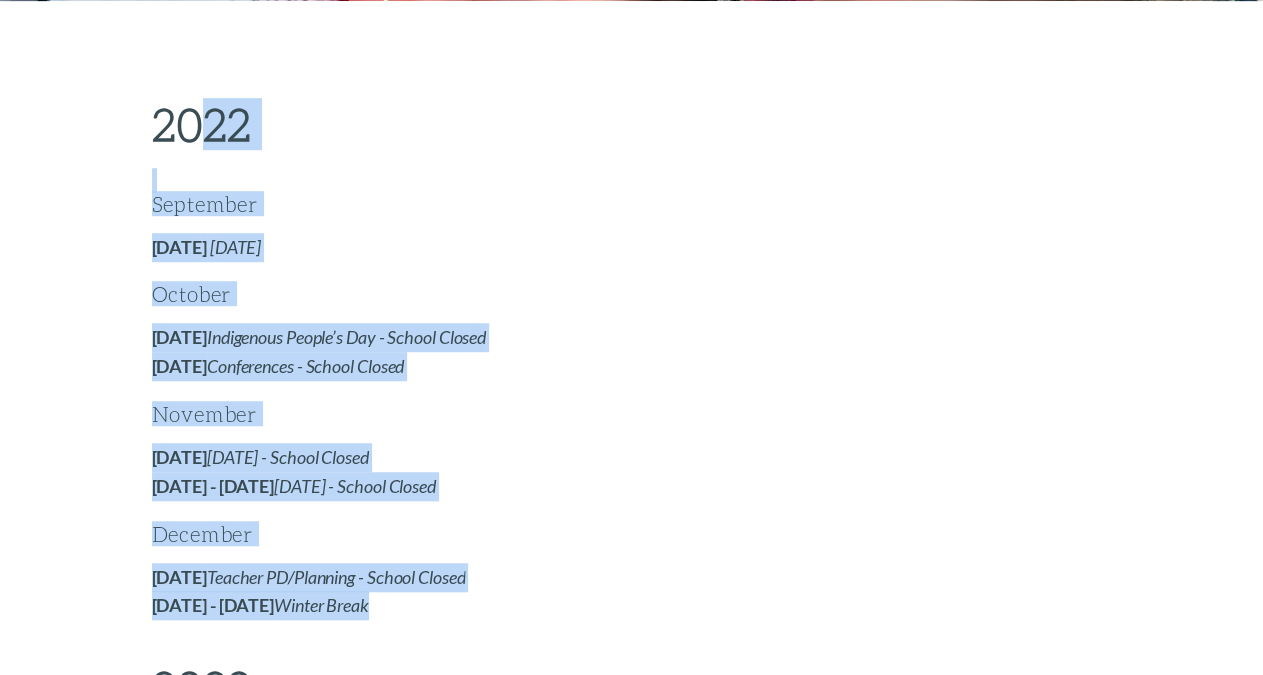 scroll, scrollTop: 553, scrollLeft: 0, axis: vertical 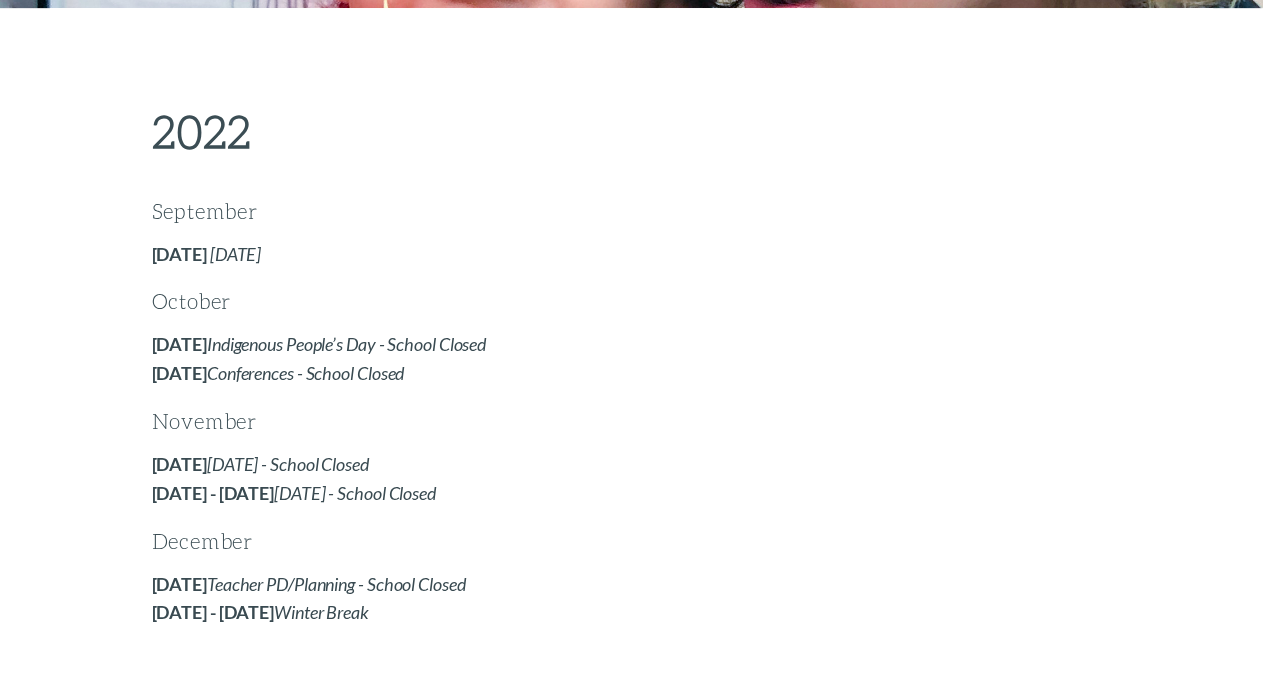 click on "2022 September Wed, Sept 7      First Day of School October Mon, Oct 10     Indigenous People’s Day - School Closed Tue, Oct 11   Conferences - School Closed November Fri, Nov 11     Veterans Day - School Closed Mon, Nov 21 - Fri, Nov 25     Thanksgiving - School Closed December Fri, Dec 16    Teacher PD/Planning - School Closed Mon, Dec 19 - Fri, Dec 30     Winter Break 2023 January Mon, Jan 2     Teacher PD/Planning - School Closed Mon, Jan 16     MLK Jr. Day - School Closed Tue, Jan 17   Conferences - School Closed February Fri, Feb 17    Student-Led Conferences - School Closed Mon, Feb 20 - Fri, Feb 24      Mid-Winter Break - School Closed March Fri, Mar 17    Teacher PD/Planning - School Closed April Fri, Apr 7   Conferences - School Closed Mon, Apr 10 - Fri, Apr 14     Spring Break - School Closed May Fri, May 26  Teacher PD/Planning - School Closed Mon, May 29     Memorial Day - School Closed June Fri, June 9    Last Day of School" at bounding box center (631, 757) 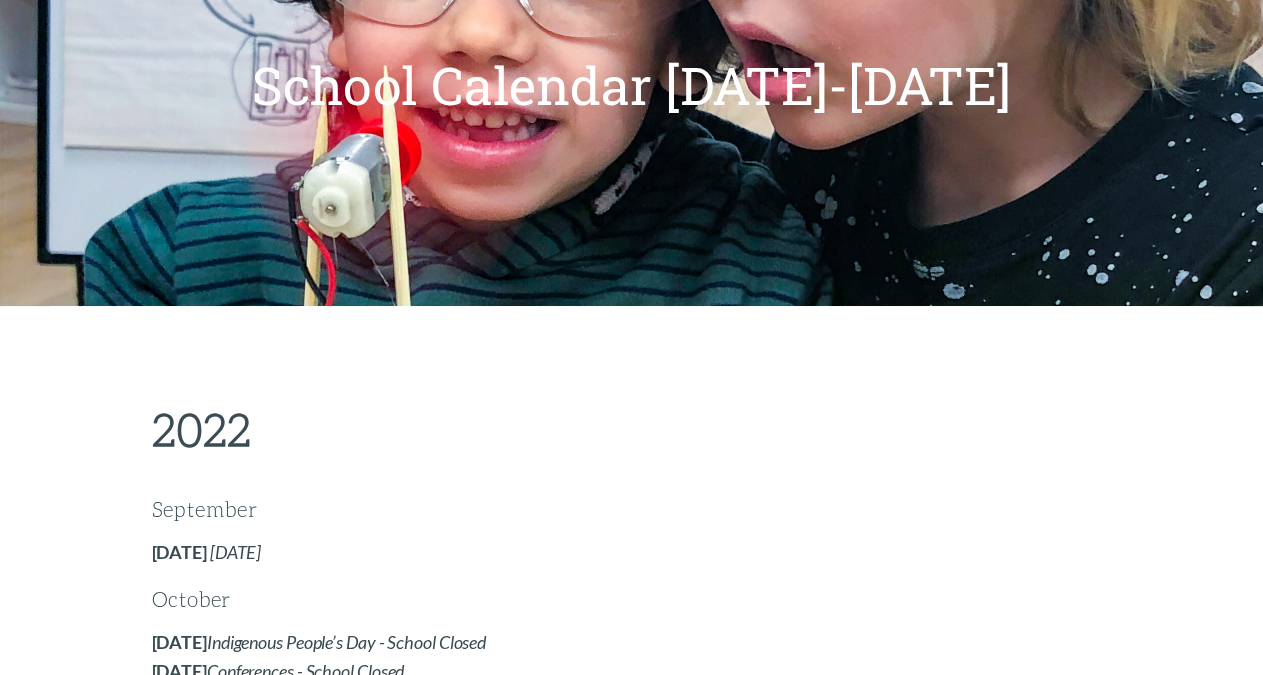 scroll, scrollTop: 244, scrollLeft: 0, axis: vertical 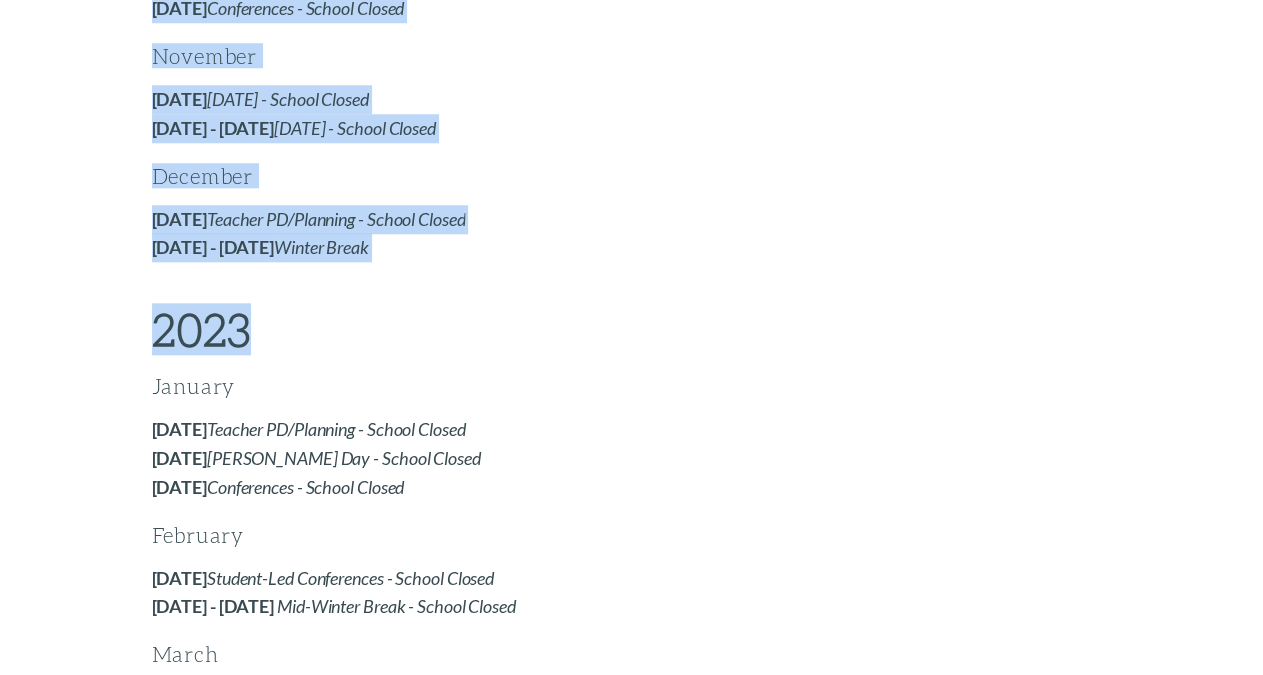 drag, startPoint x: 272, startPoint y: 114, endPoint x: 587, endPoint y: 349, distance: 393.00128 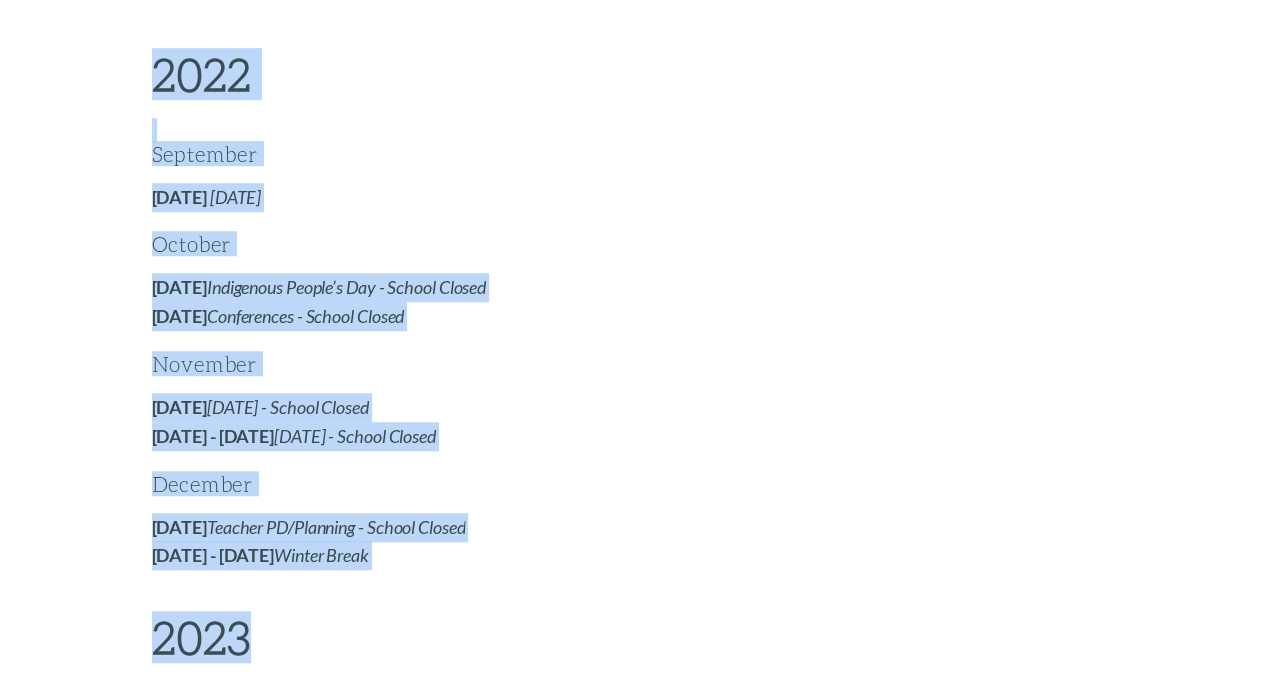 scroll, scrollTop: 617, scrollLeft: 0, axis: vertical 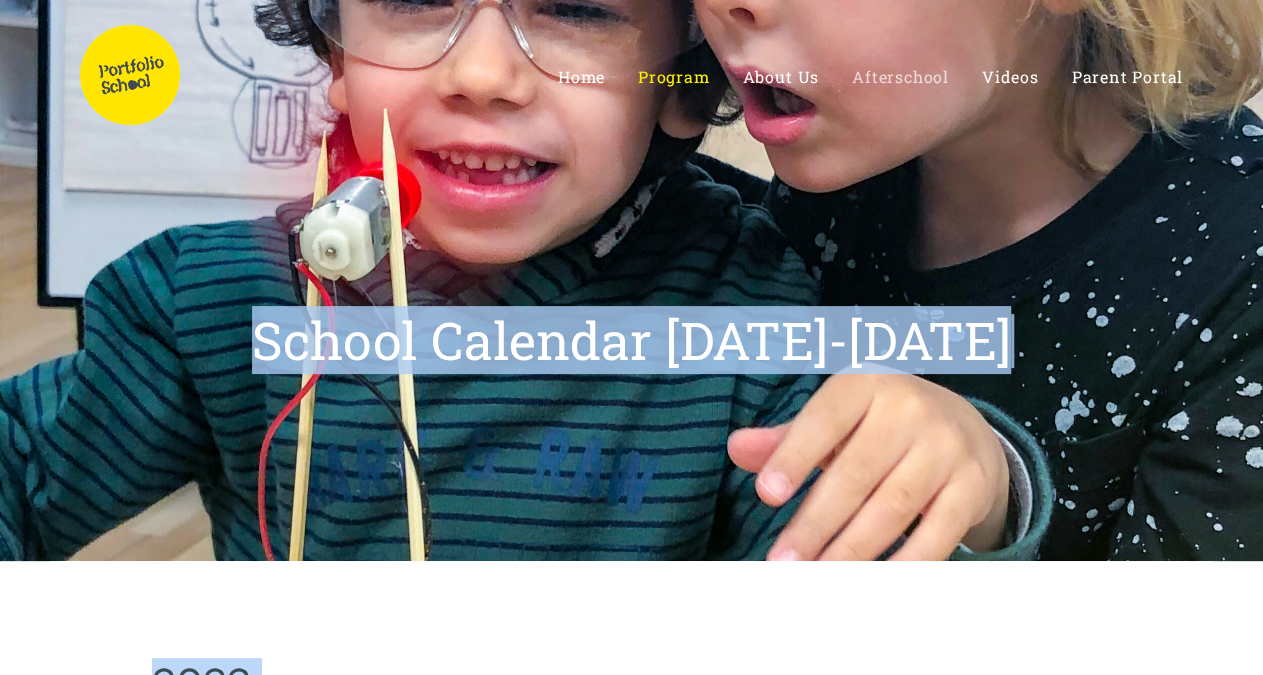 click on "Afterschool" at bounding box center [900, 76] 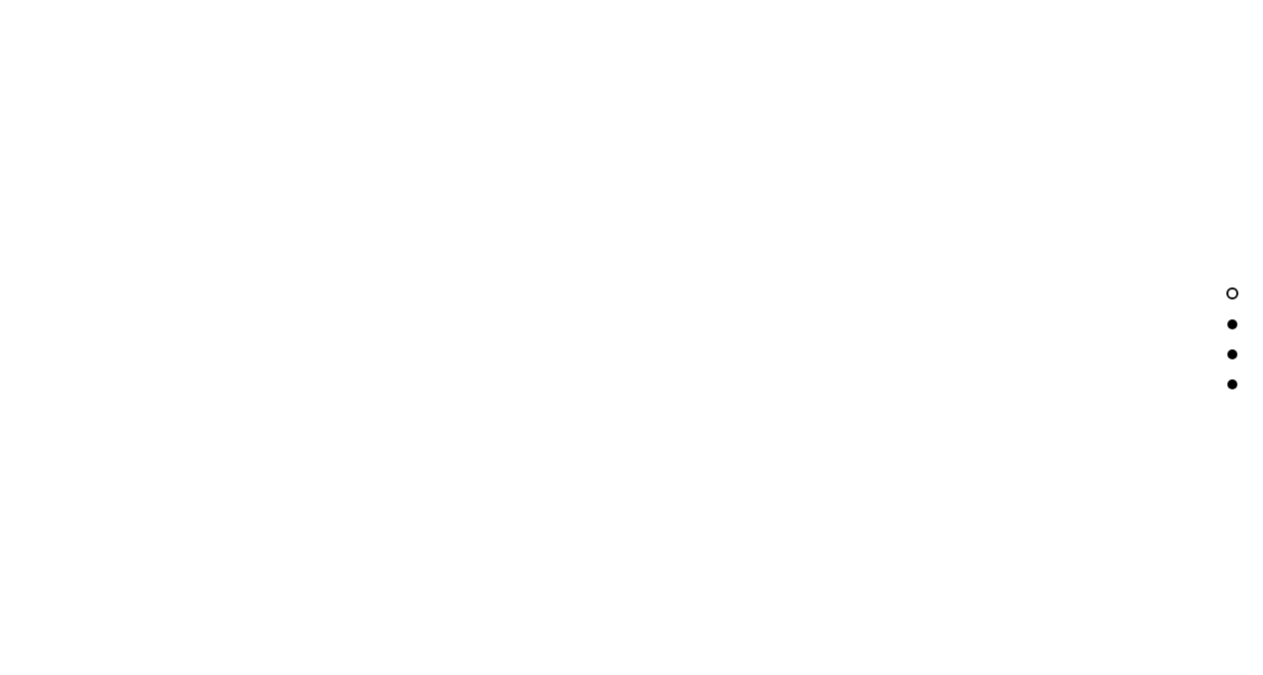scroll, scrollTop: 2610, scrollLeft: 0, axis: vertical 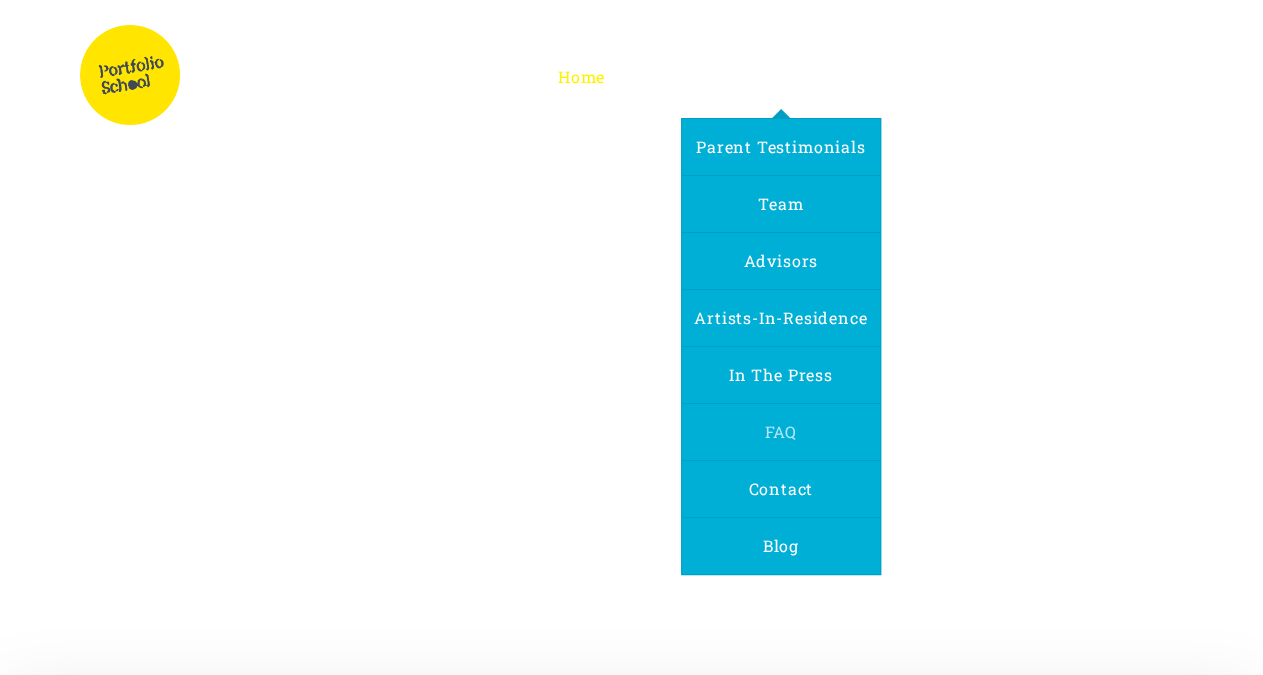 click on "FAQ" at bounding box center [780, 432] 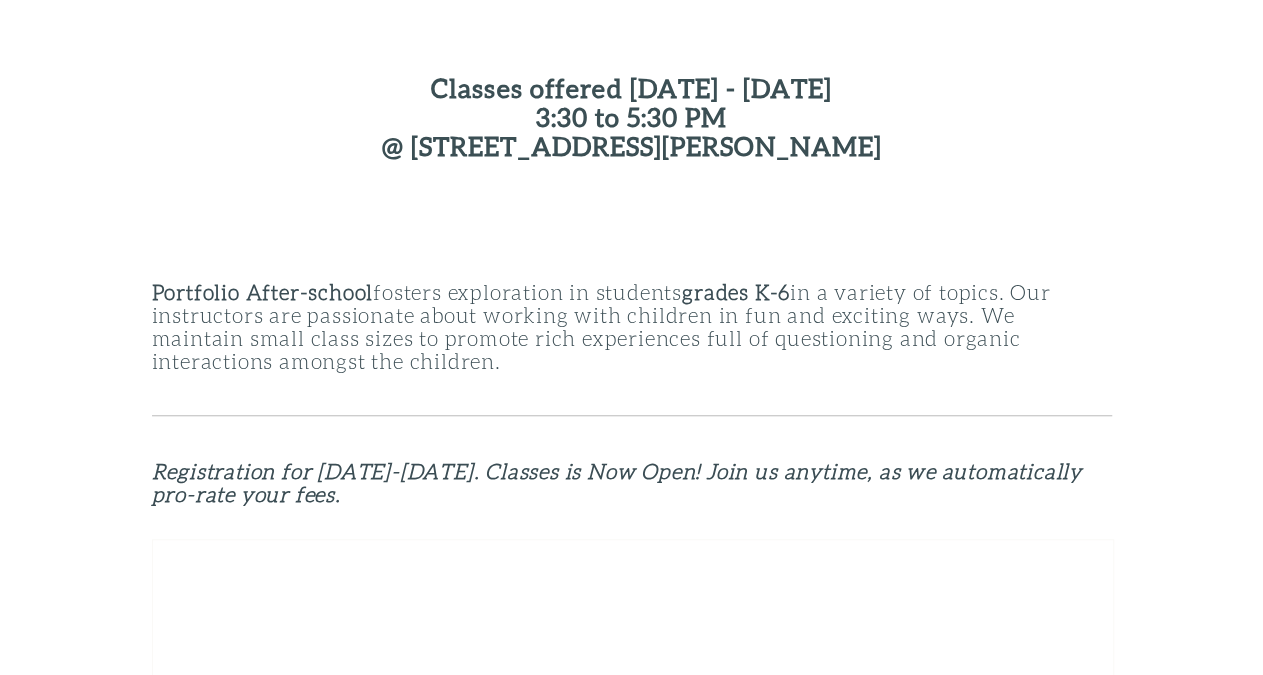 scroll, scrollTop: 622, scrollLeft: 0, axis: vertical 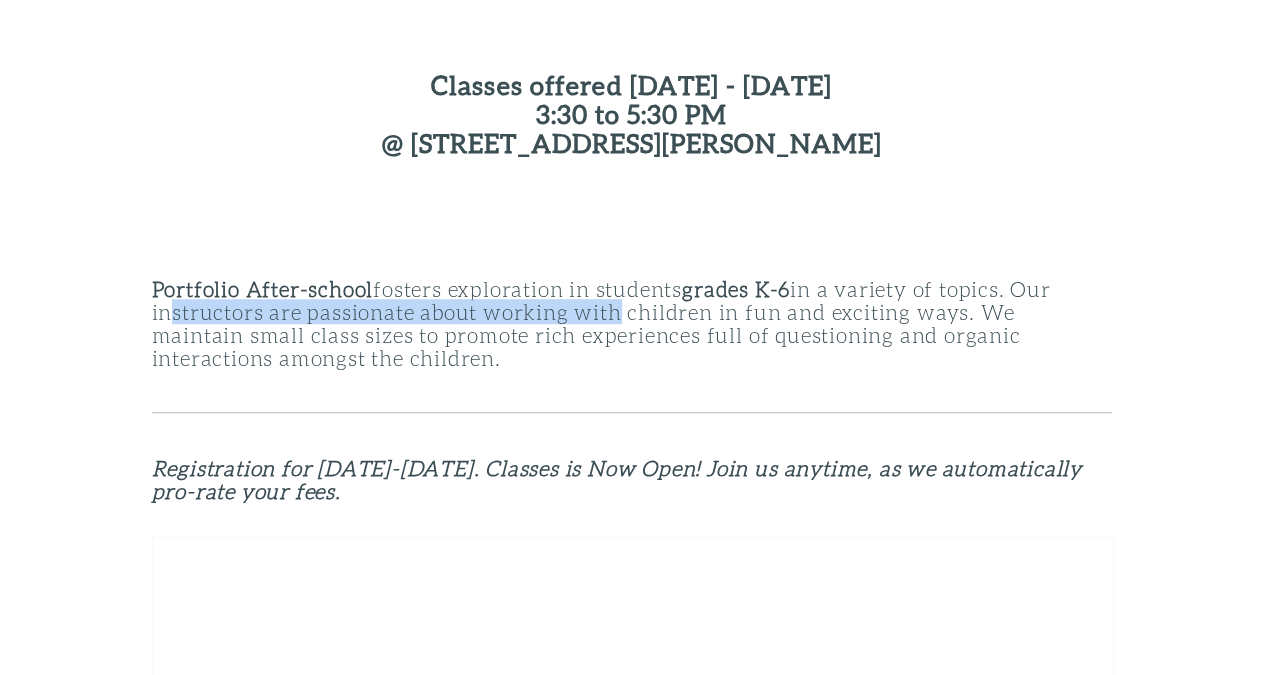 drag, startPoint x: 159, startPoint y: 301, endPoint x: 609, endPoint y: 312, distance: 450.13443 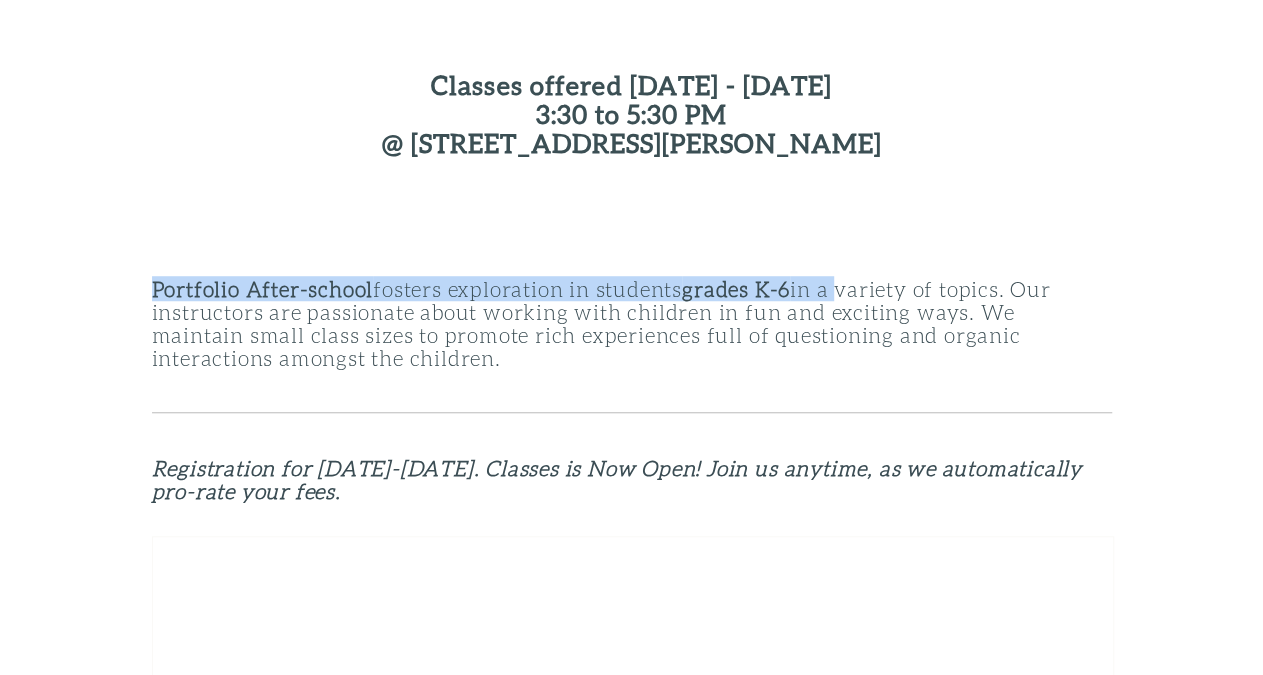 drag, startPoint x: 160, startPoint y: 288, endPoint x: 863, endPoint y: 278, distance: 703.0711 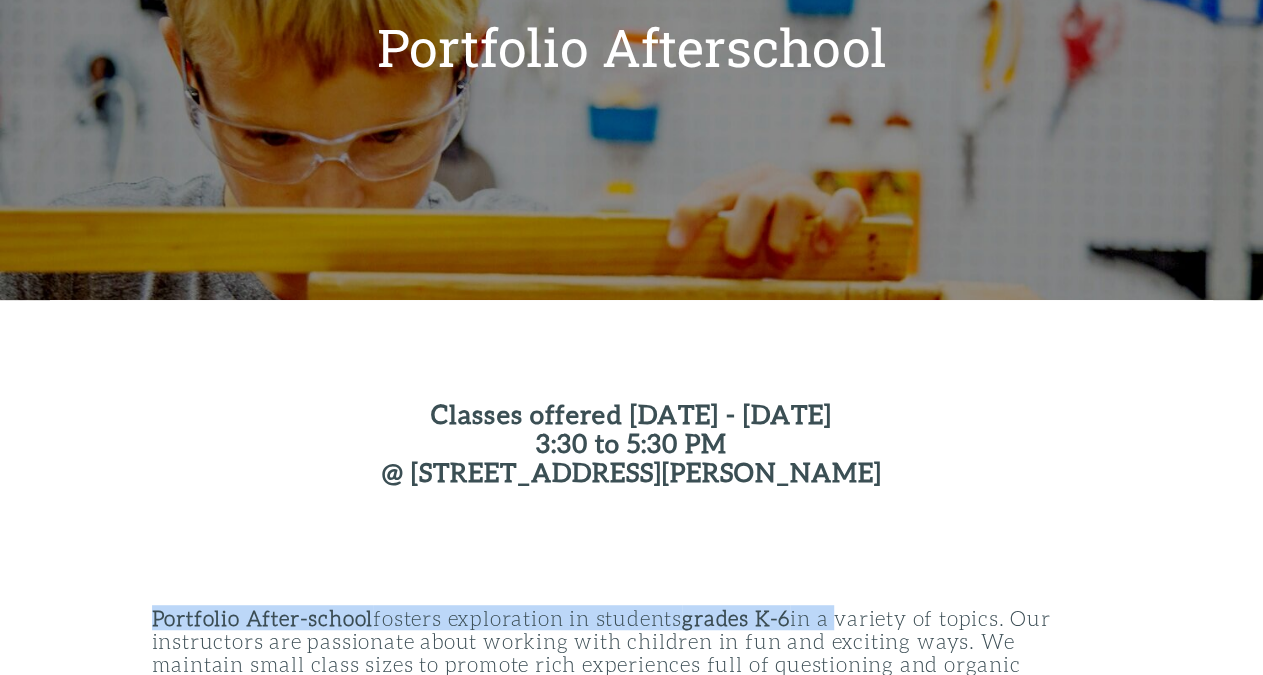 scroll, scrollTop: 0, scrollLeft: 0, axis: both 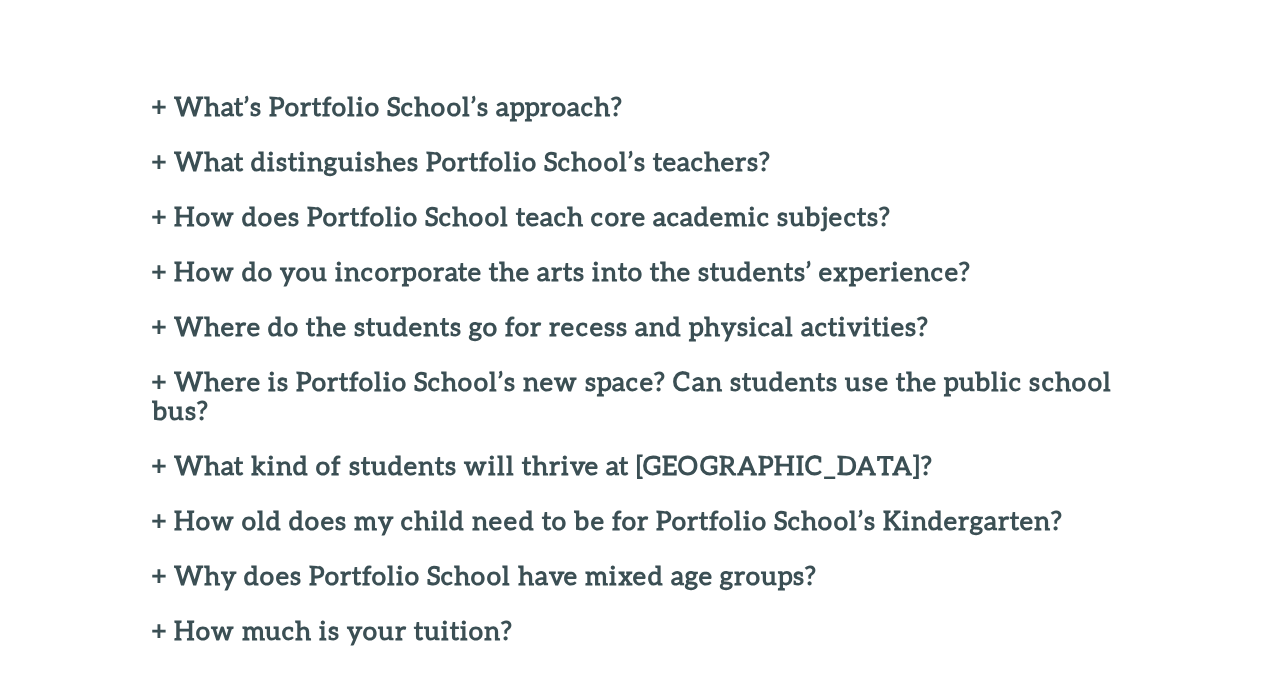 click on "+ What’s Portfolio School’s approach?" at bounding box center (632, 106) 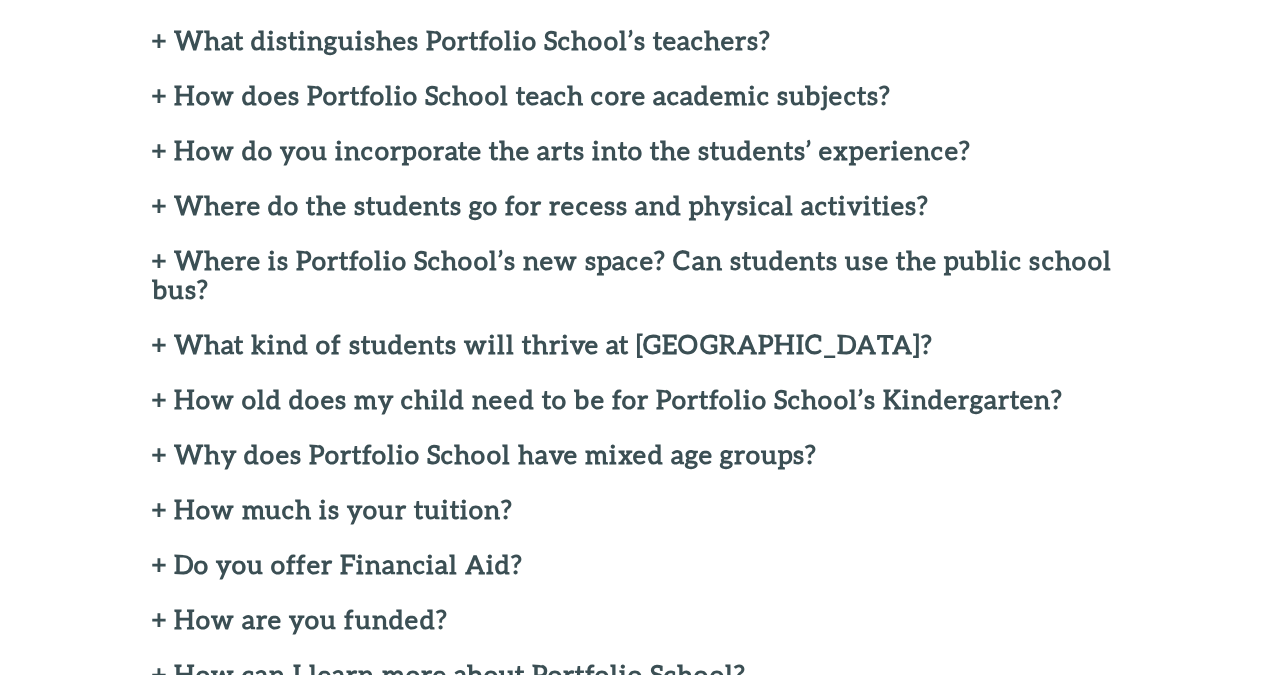 scroll, scrollTop: 900, scrollLeft: 0, axis: vertical 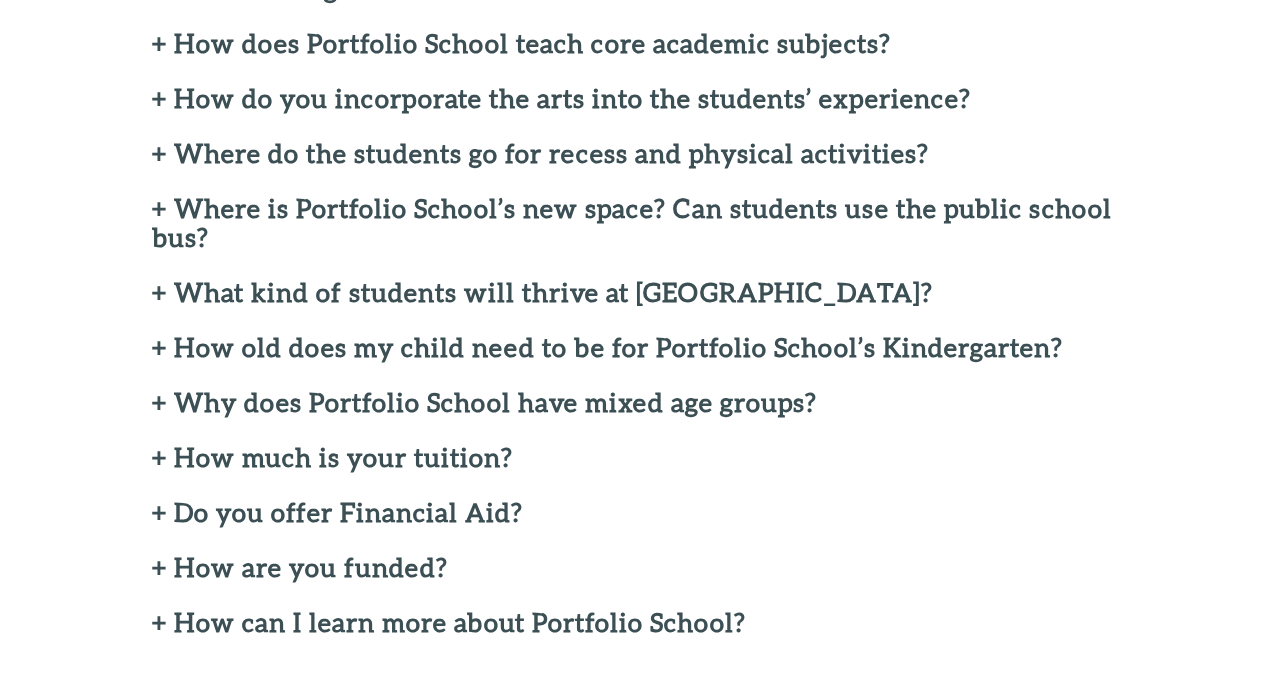 click on "+ How old does my child need to be for Portfolio School’s Kindergarten?" at bounding box center [632, 347] 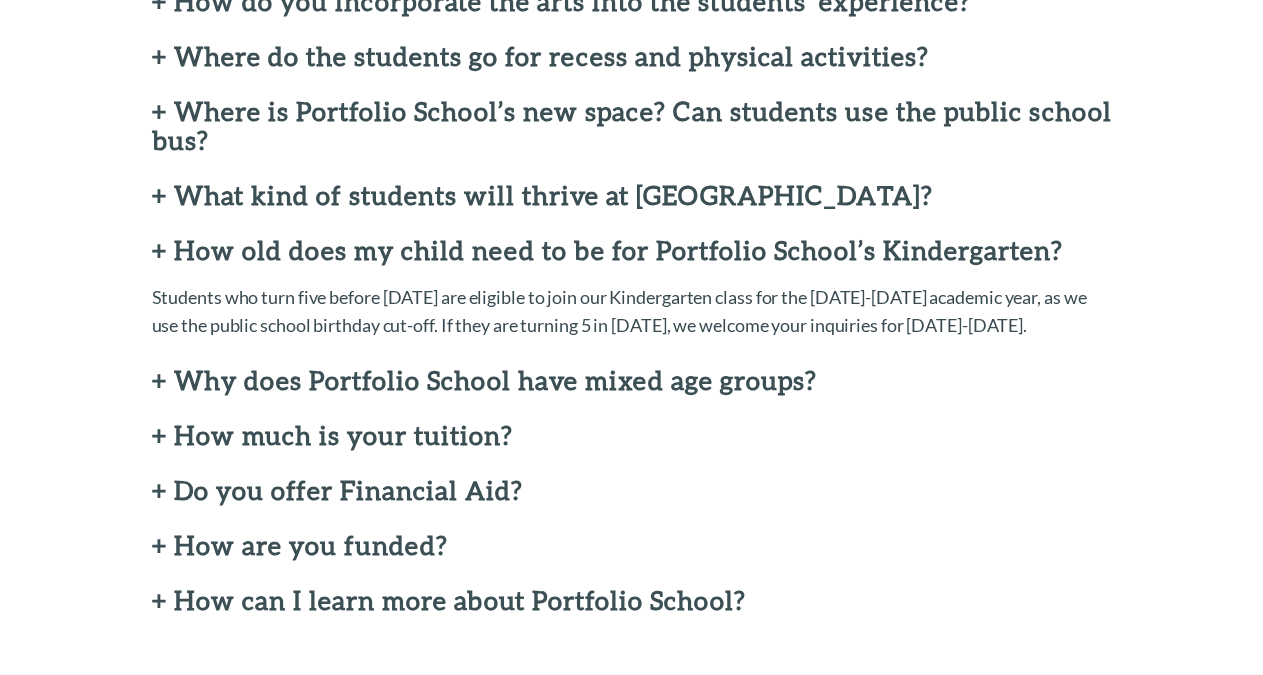 scroll, scrollTop: 1004, scrollLeft: 0, axis: vertical 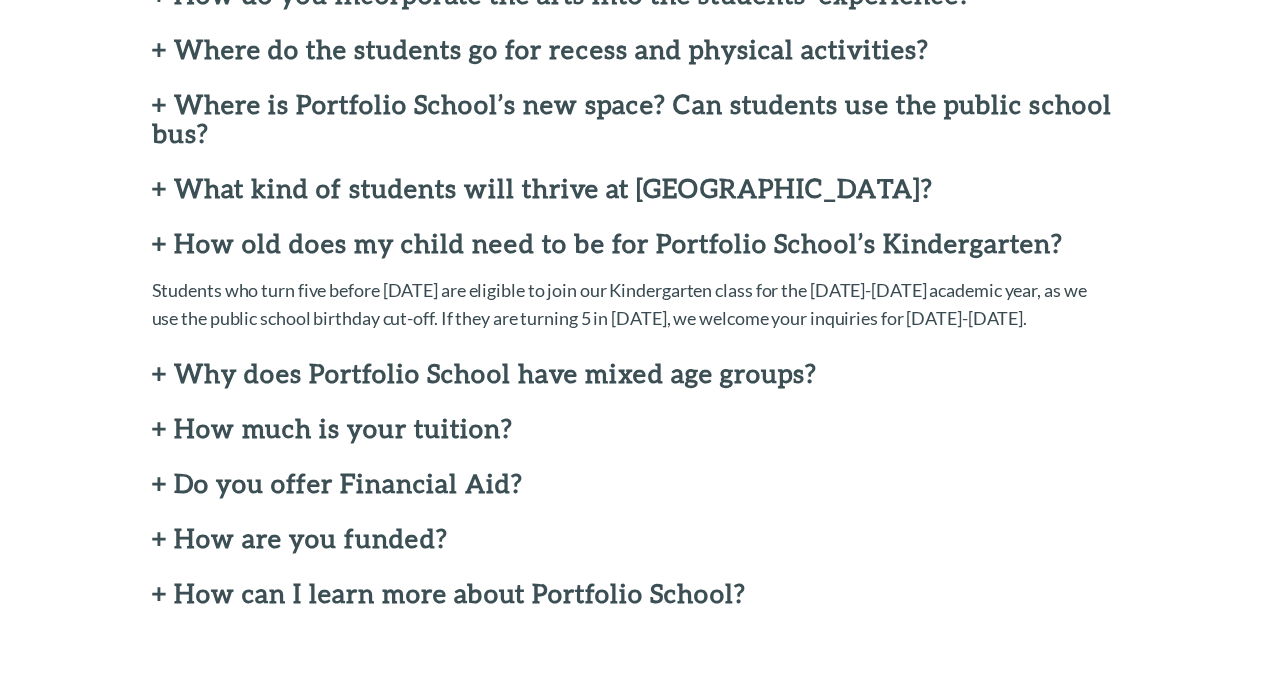 click on "+ Why does Portfolio School have mixed age groups?" at bounding box center (632, 373) 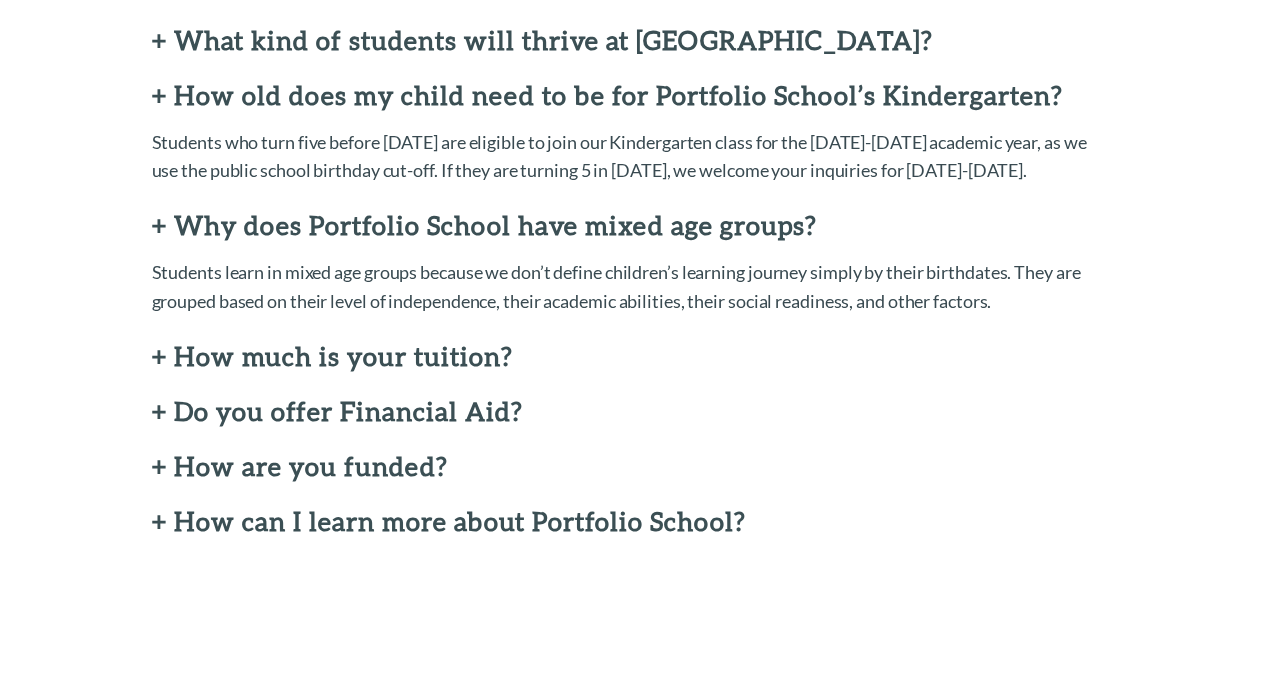 scroll, scrollTop: 1160, scrollLeft: 0, axis: vertical 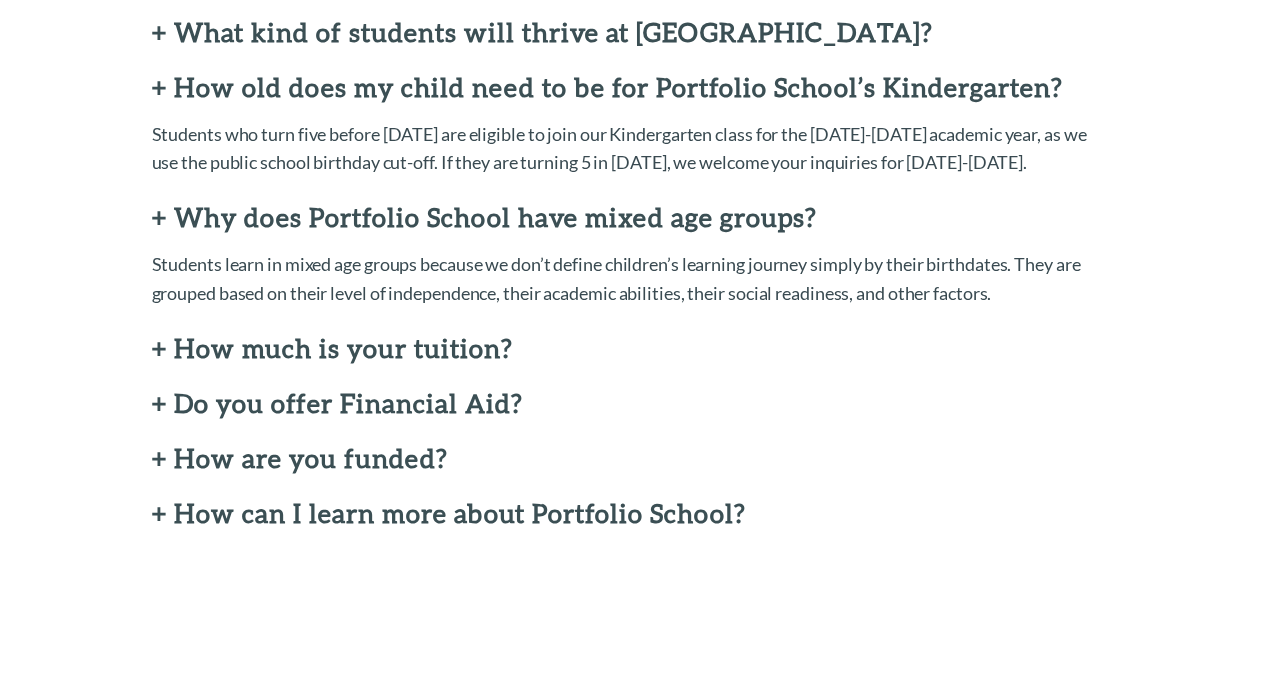 click on "+ How much is your tuition?" at bounding box center (632, 348) 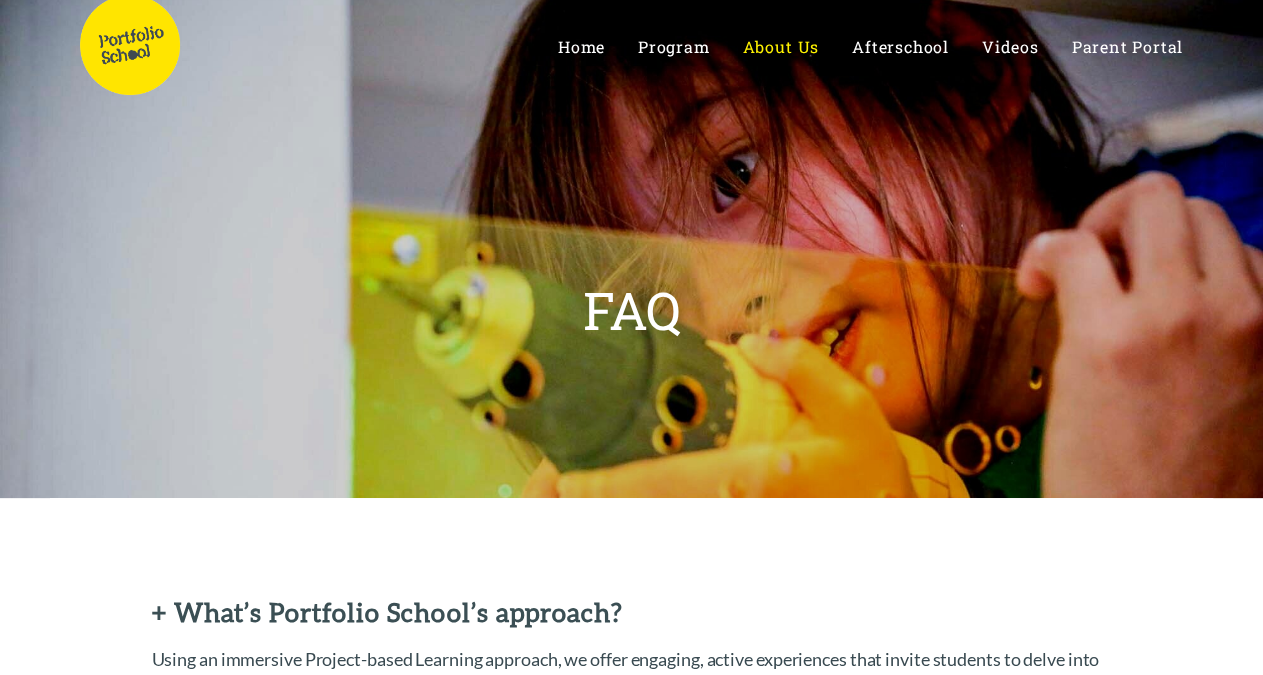 scroll, scrollTop: 0, scrollLeft: 0, axis: both 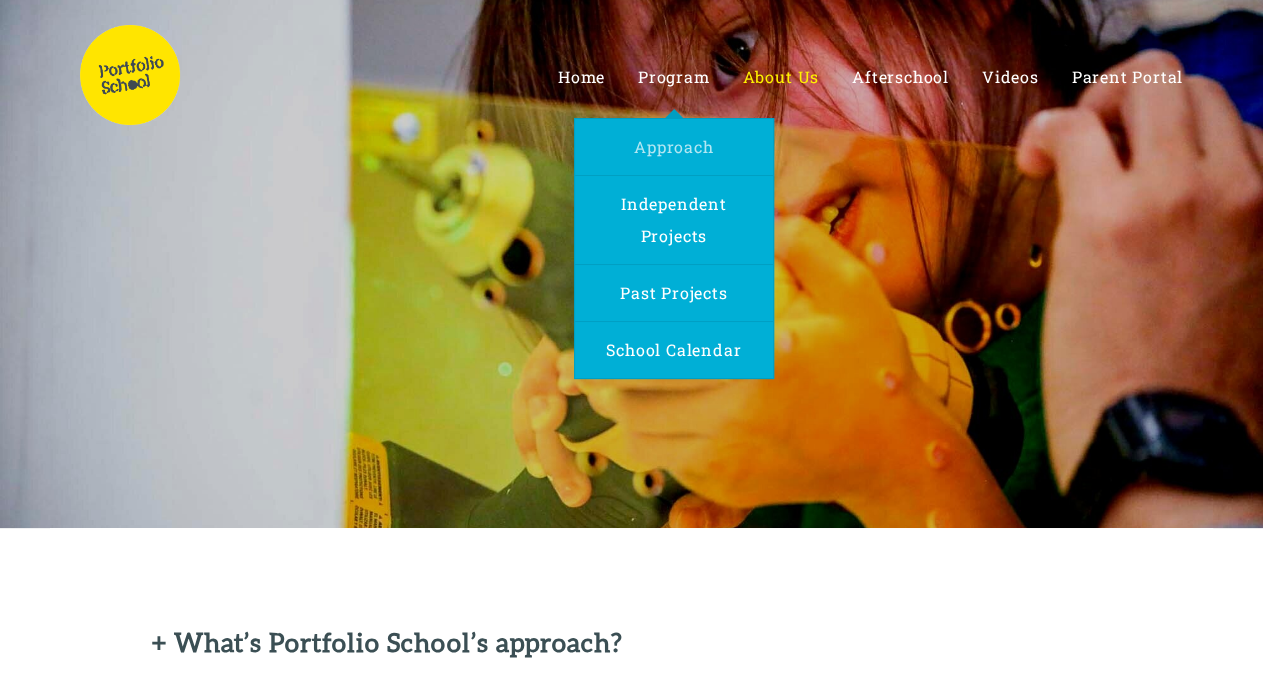 click on "Approach" at bounding box center (673, 146) 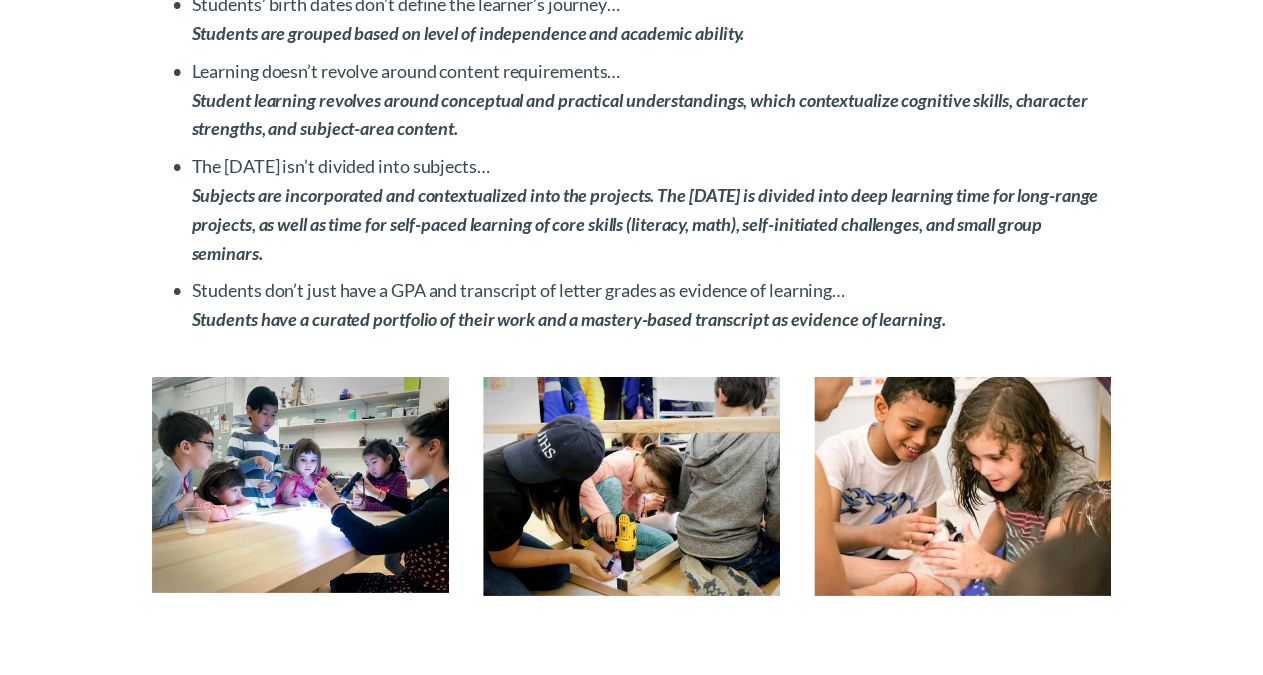 scroll, scrollTop: 2978, scrollLeft: 0, axis: vertical 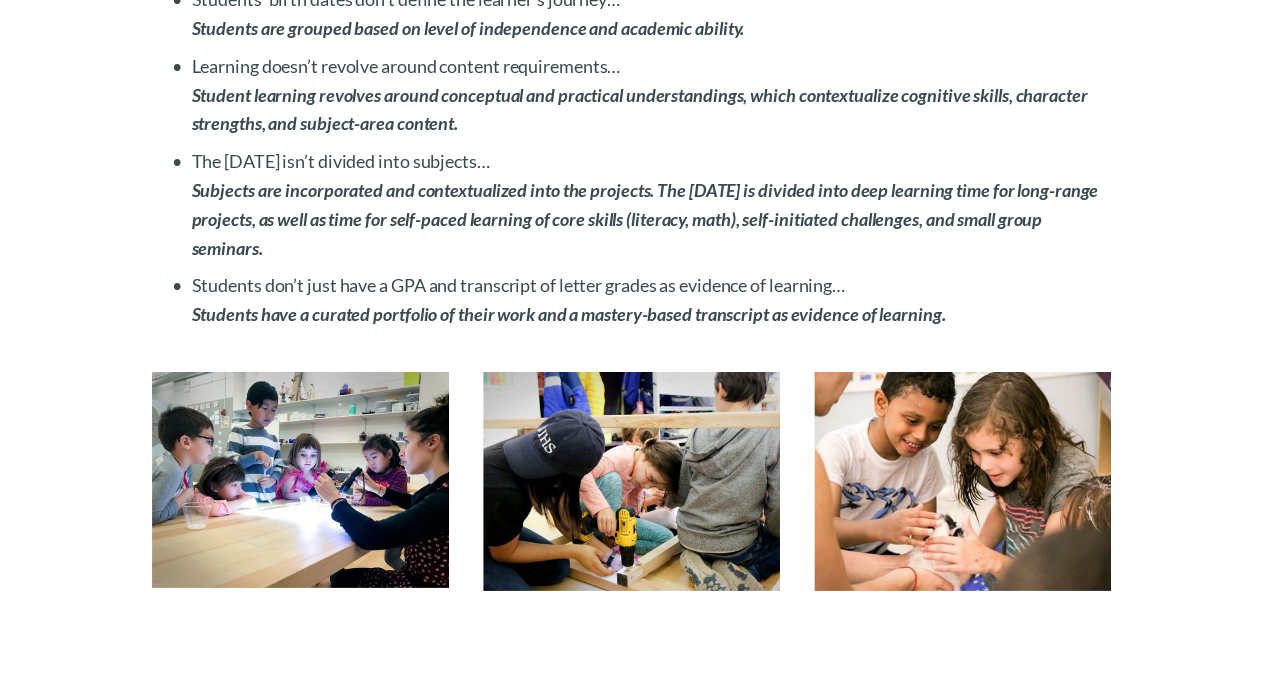 click on "Learning doesn’t revolve around content requirements…  Student learning revolves around conceptual and practical understandings, which contextualize cognitive skills, character strengths, and subject-area content." at bounding box center [652, 95] 